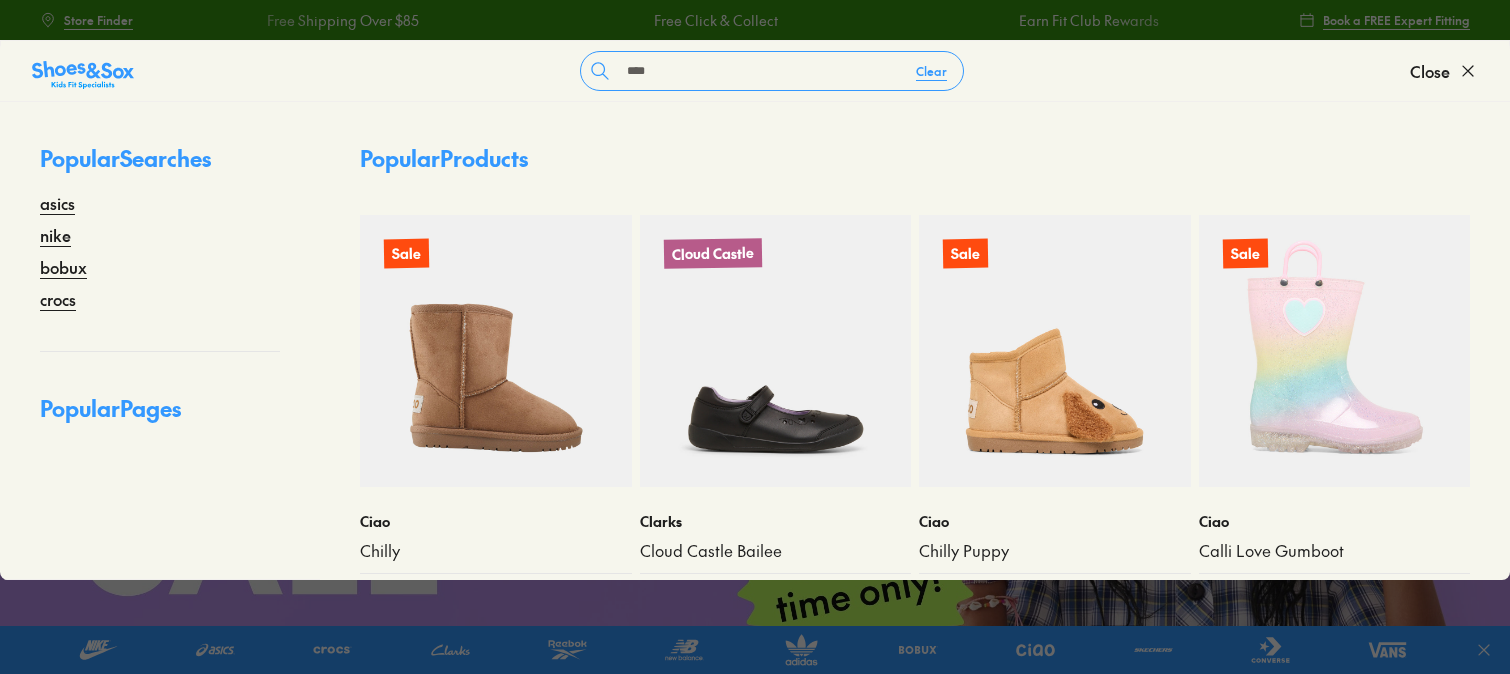 scroll, scrollTop: 0, scrollLeft: 0, axis: both 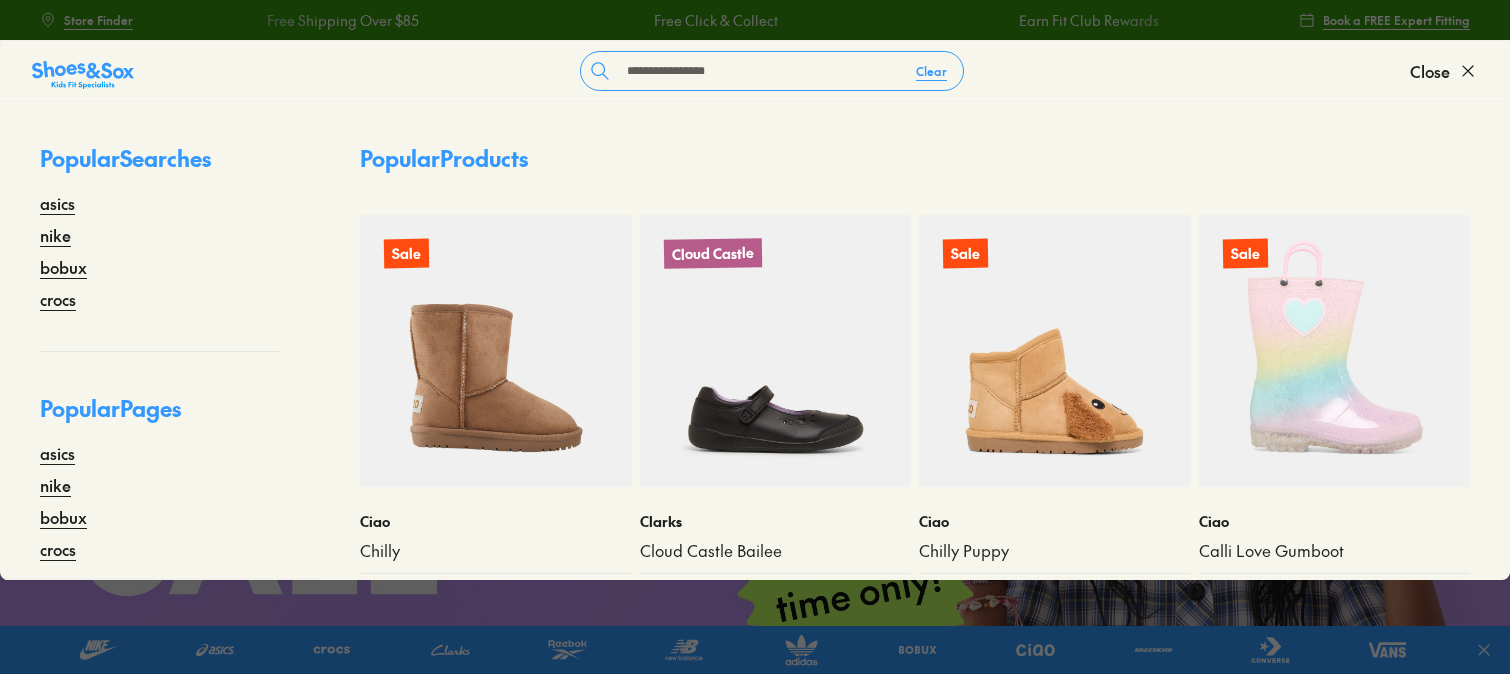 type on "**********" 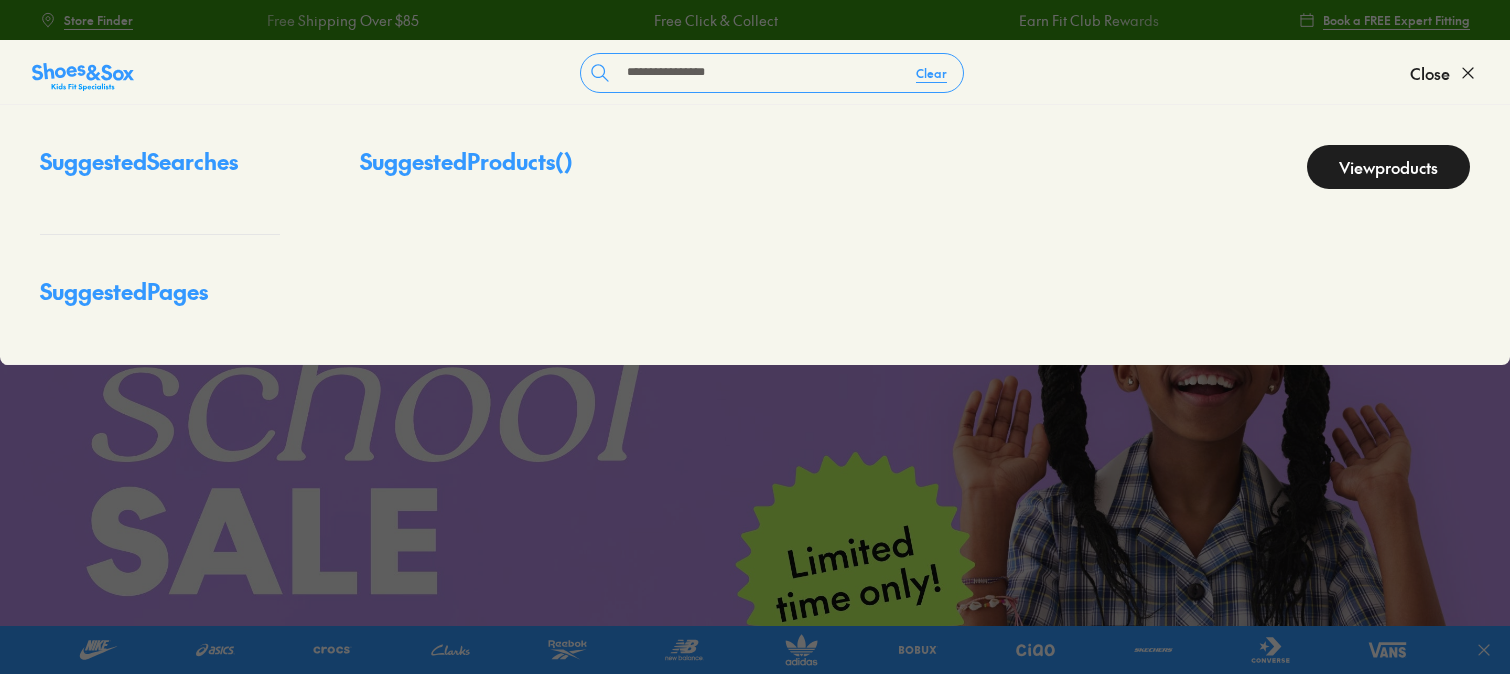 scroll, scrollTop: 0, scrollLeft: 0, axis: both 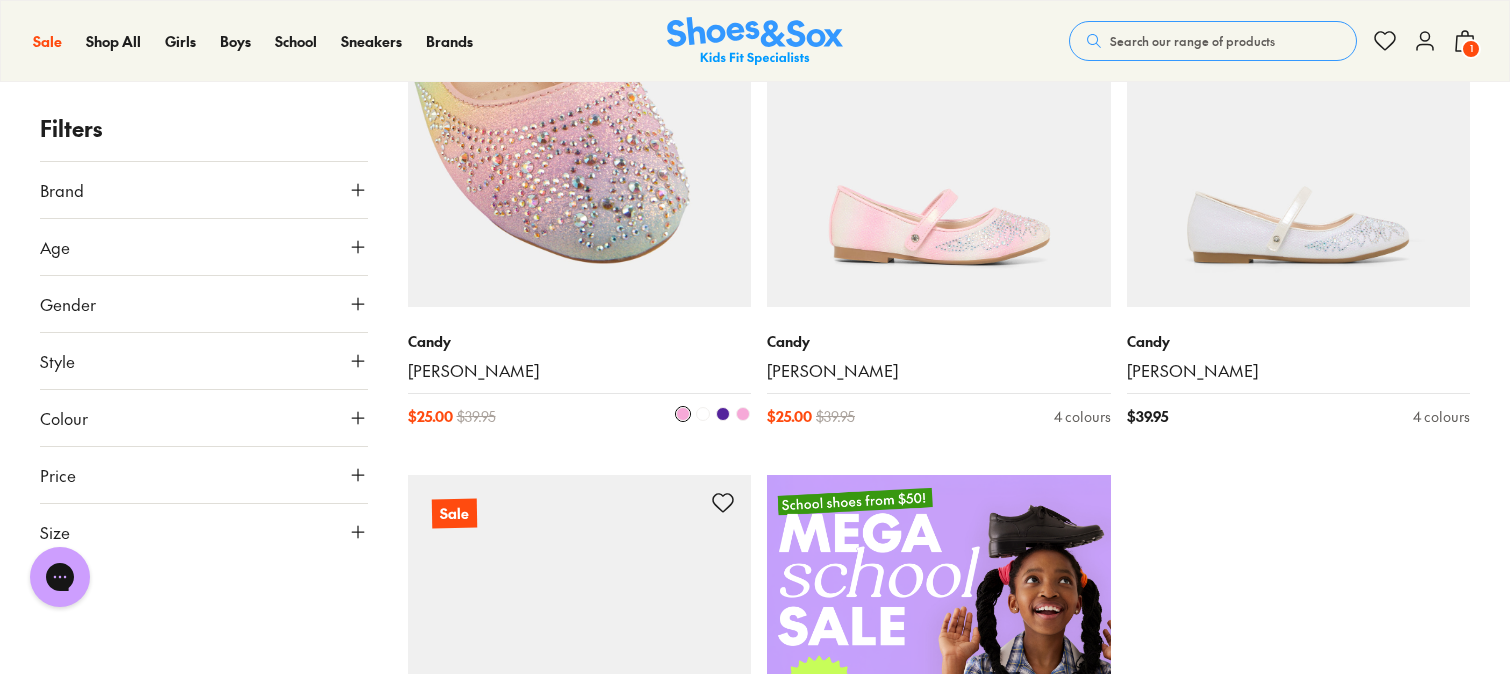 click at bounding box center [580, 135] 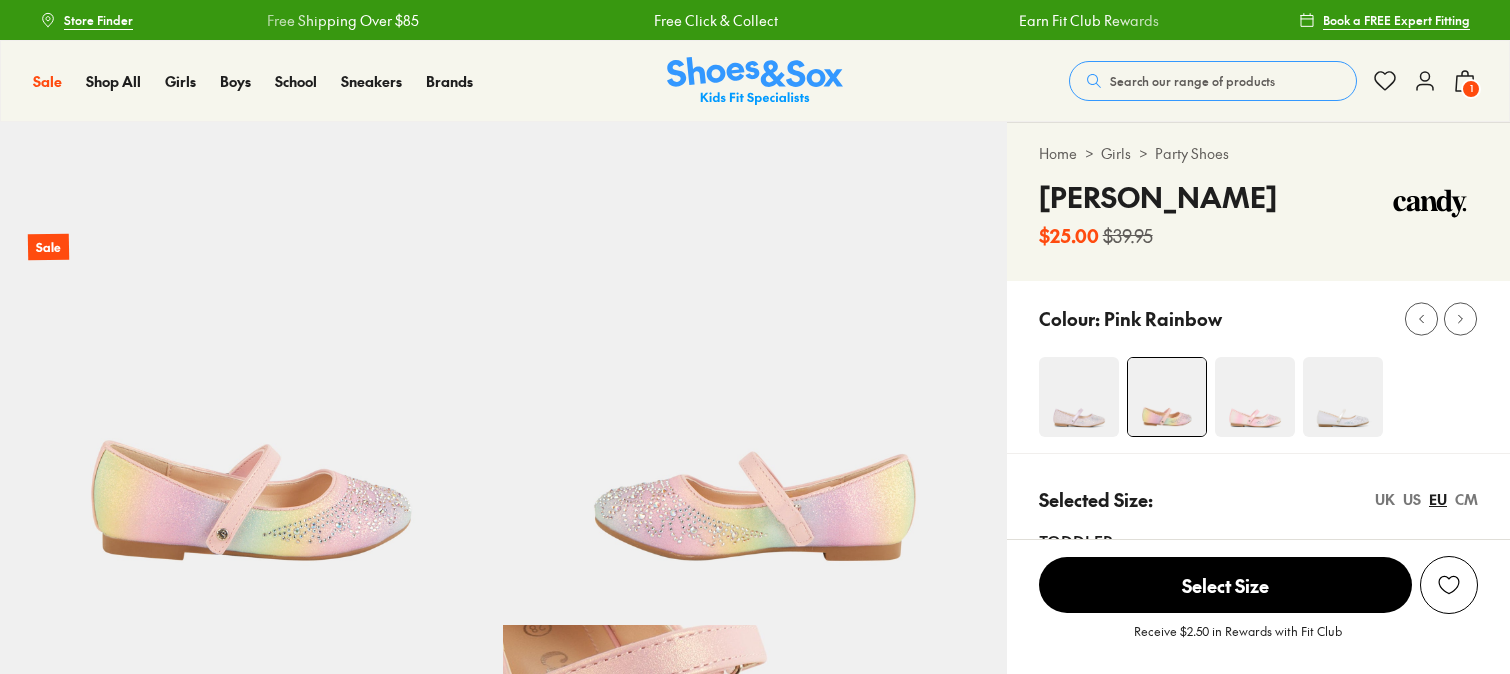 click on "Toddler 23 24 25 26 27 Younger 28 29 30 31 32 33 34 Older 35 36" at bounding box center (1258, 710) 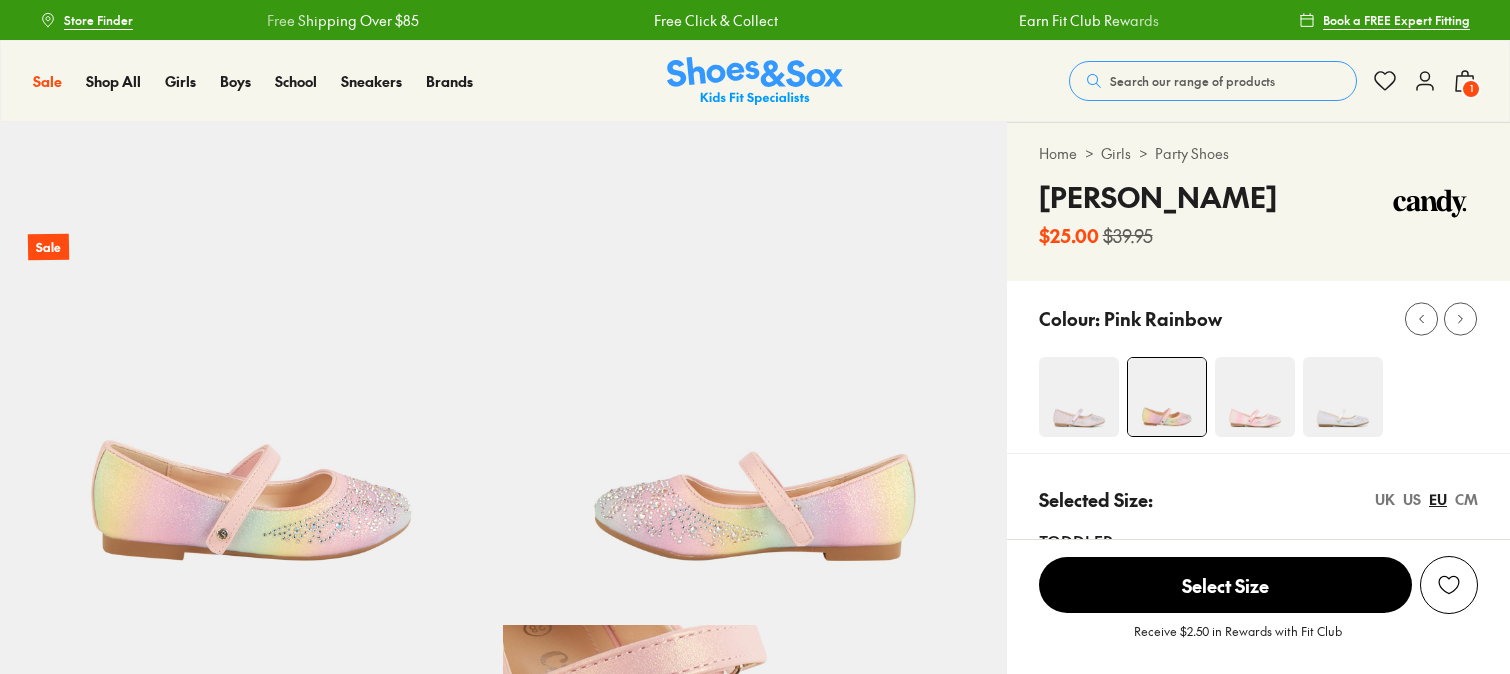 scroll, scrollTop: 333, scrollLeft: 0, axis: vertical 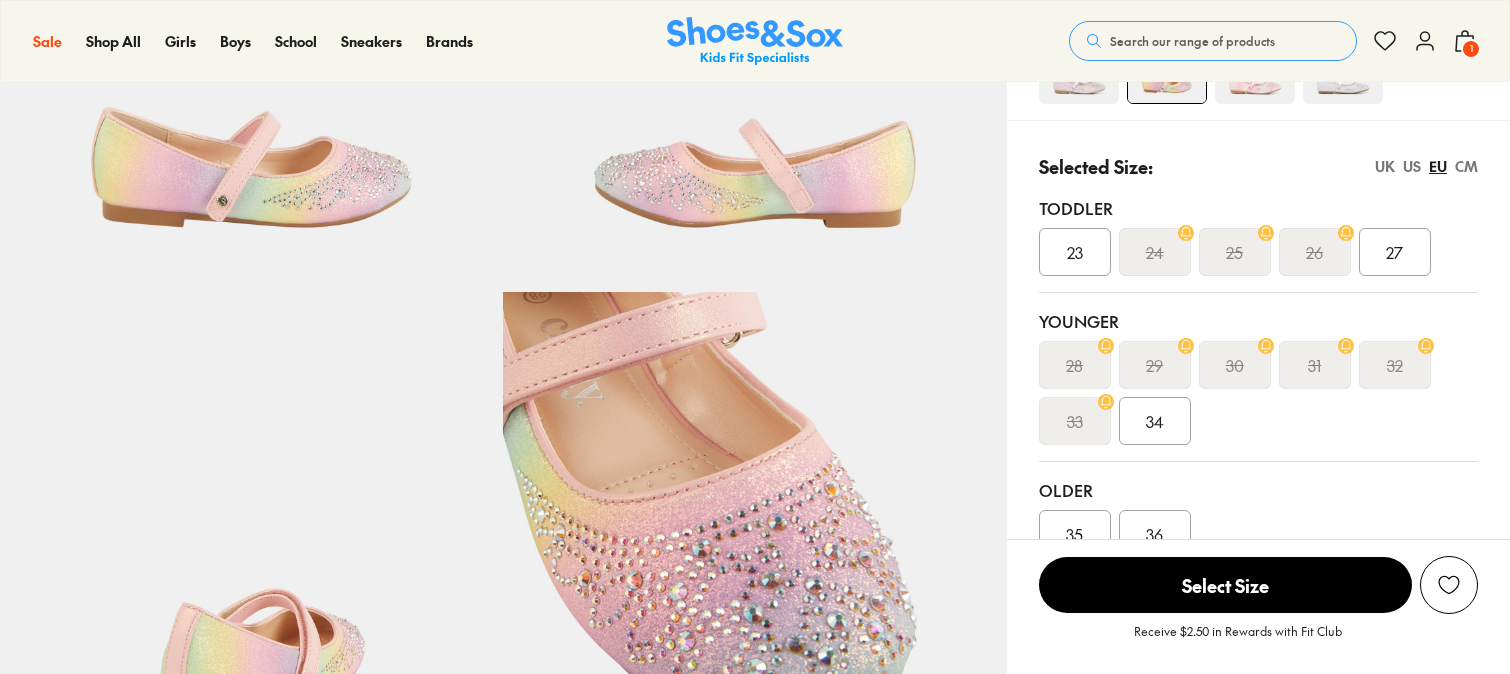 click on "30" at bounding box center [1235, 365] 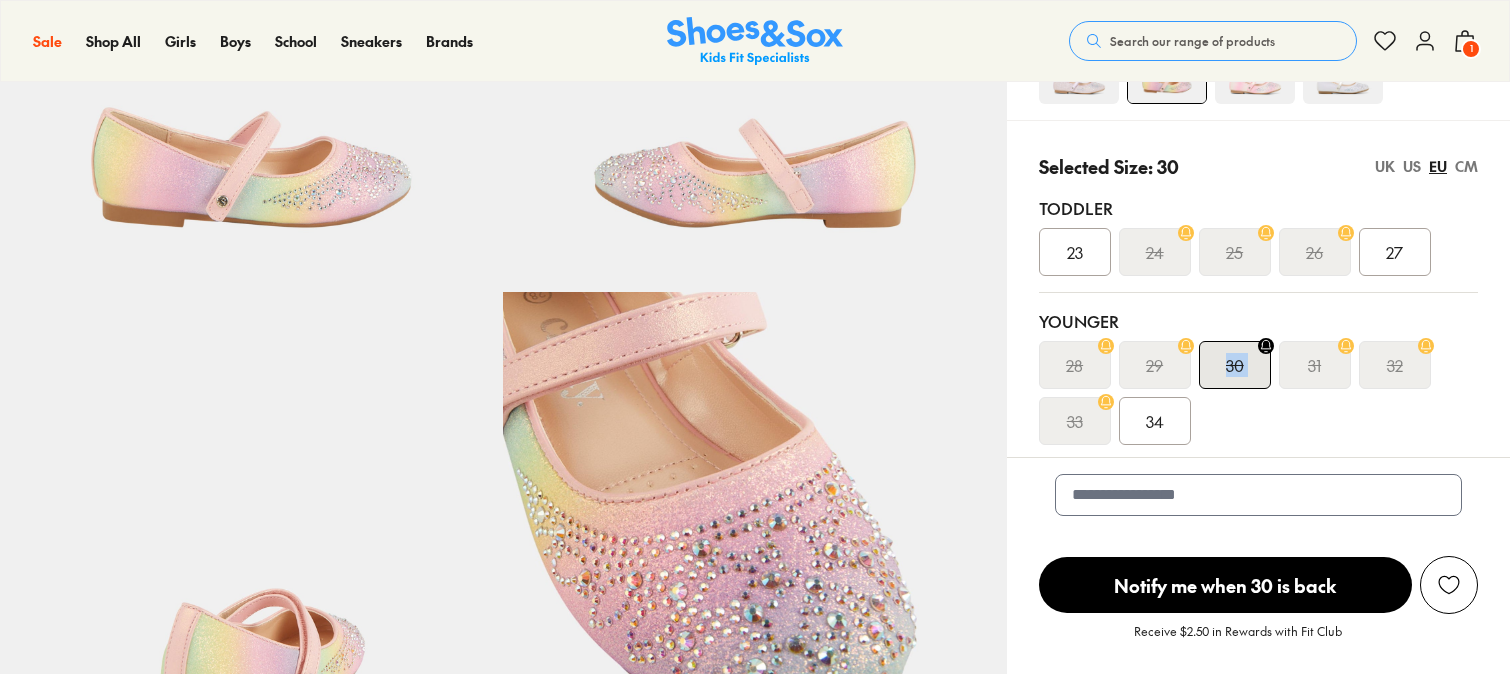 scroll, scrollTop: 333, scrollLeft: 0, axis: vertical 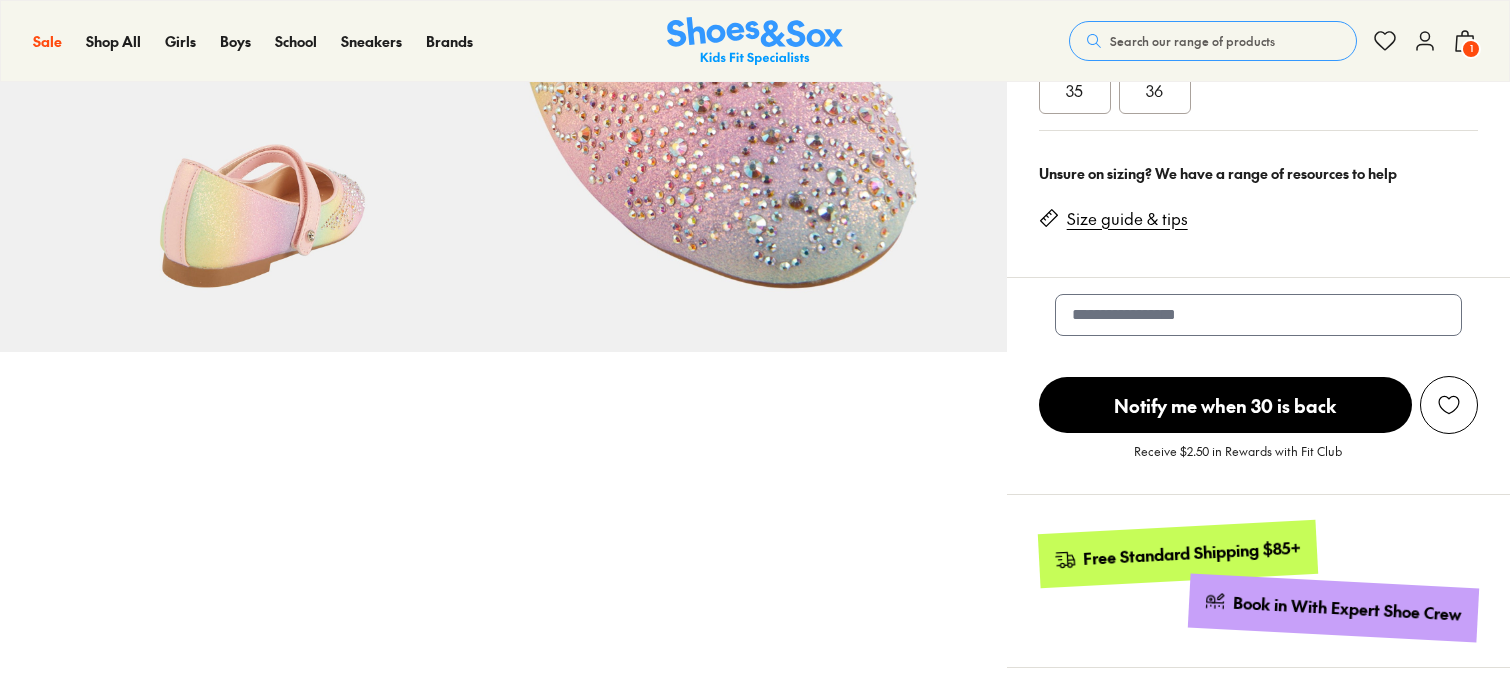 select on "*" 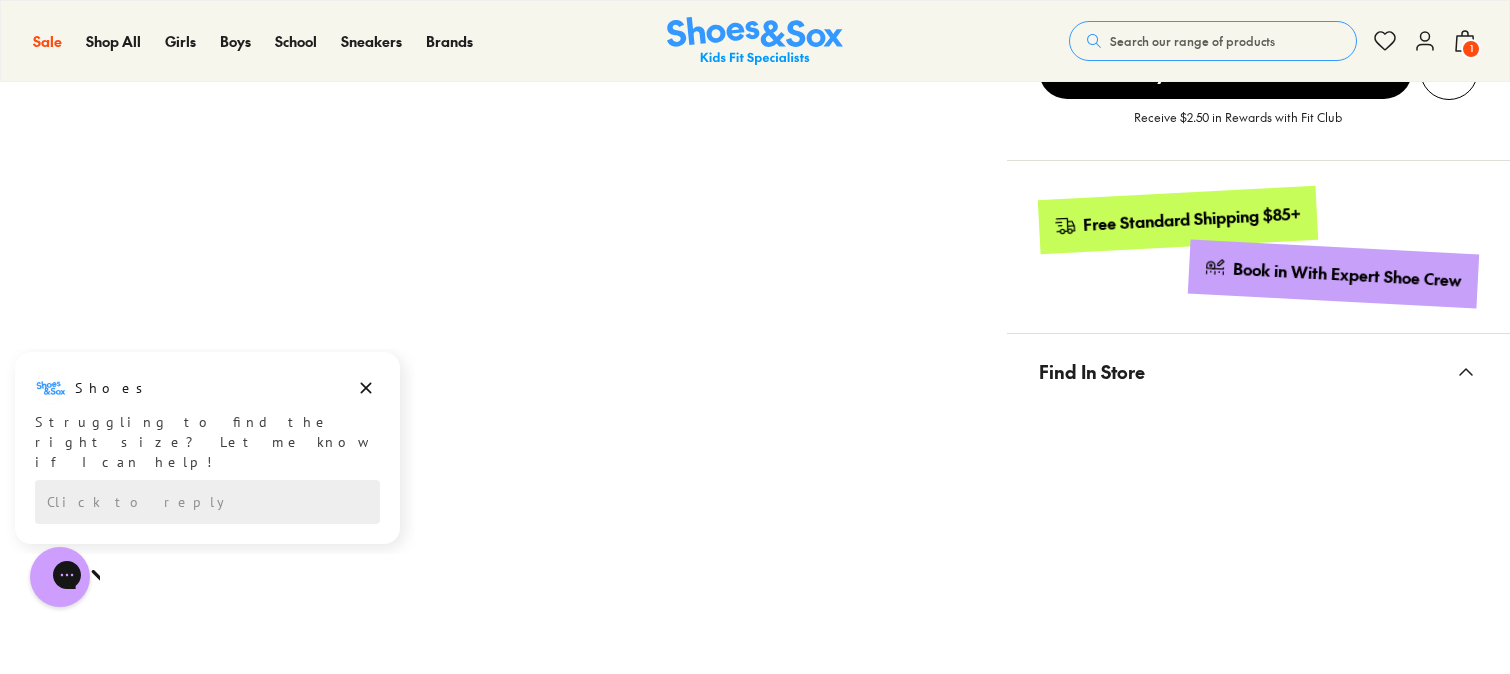 scroll, scrollTop: 555, scrollLeft: 0, axis: vertical 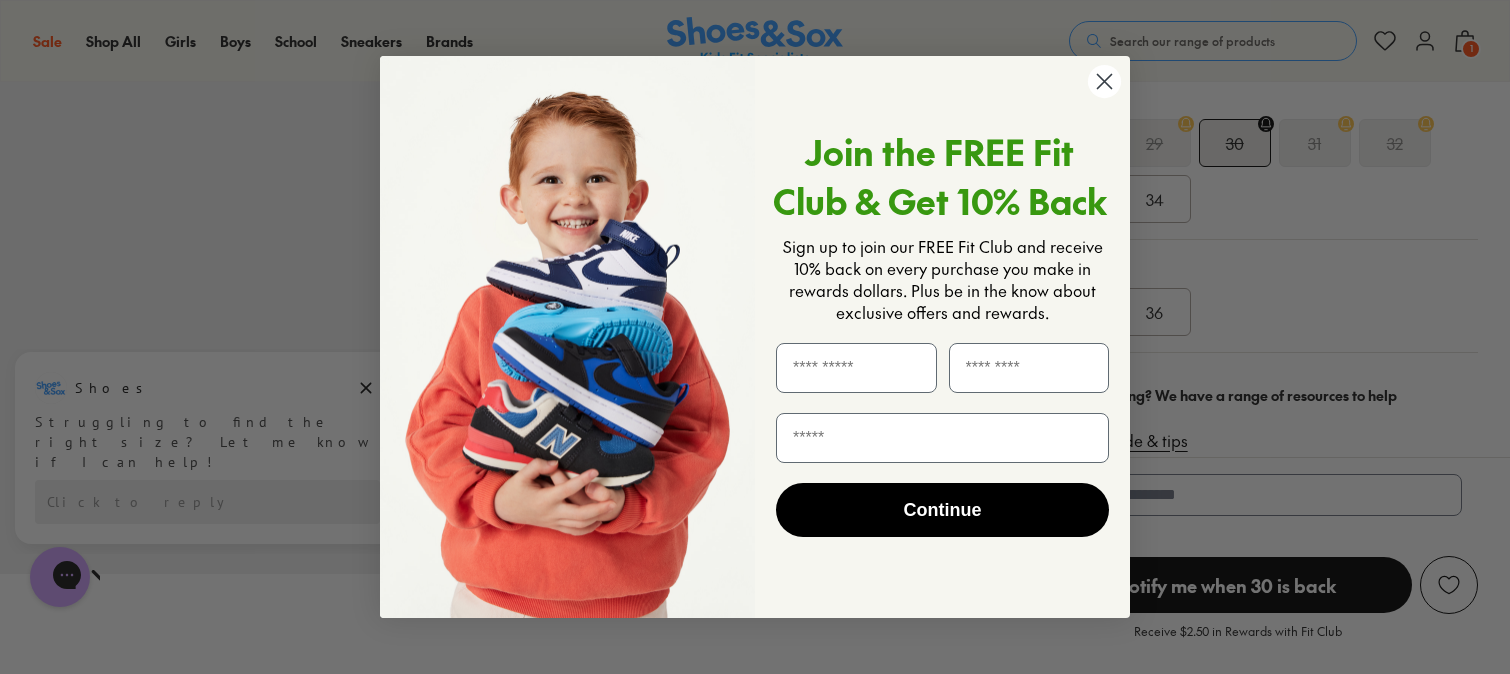 click on "Close dialog Join the FREE Fit Club & Get 10% Back Sign up to join our FREE Fit Club and receive 10% back on every purchase you make in rewards dollars. Plus be in the know about exclusive offers and rewards. Continue ******" at bounding box center [755, 337] 